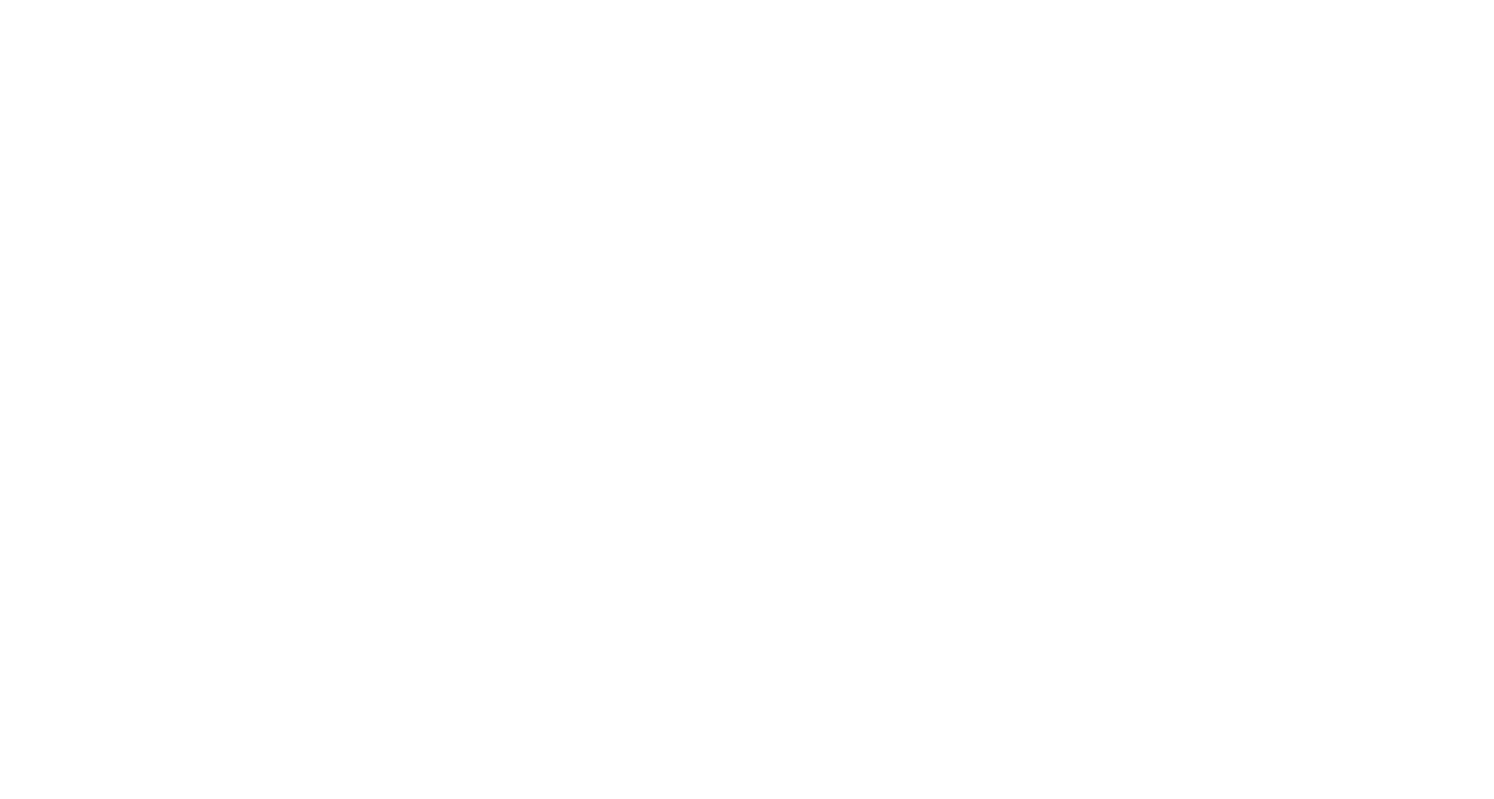 scroll, scrollTop: 0, scrollLeft: 0, axis: both 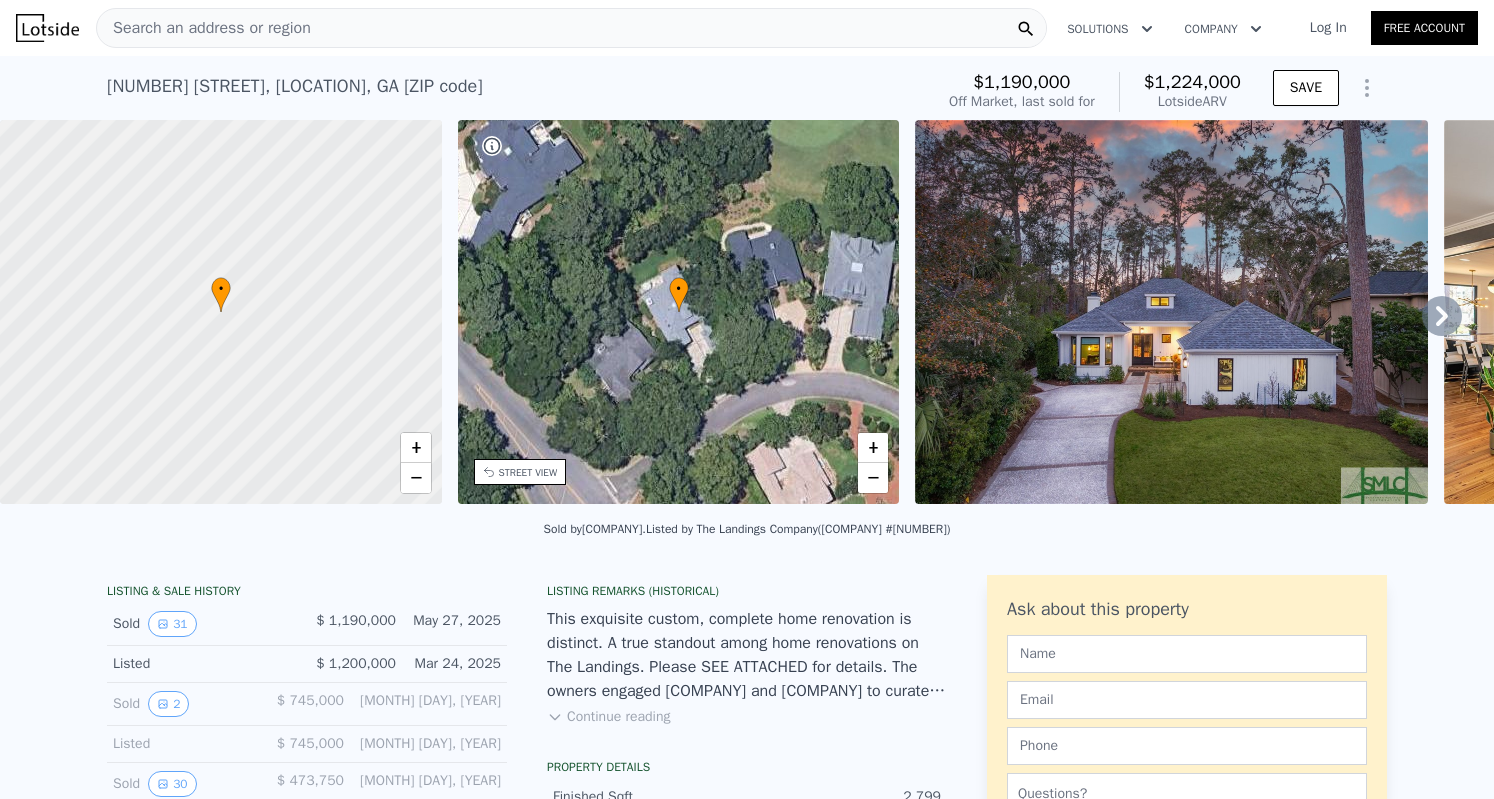 click 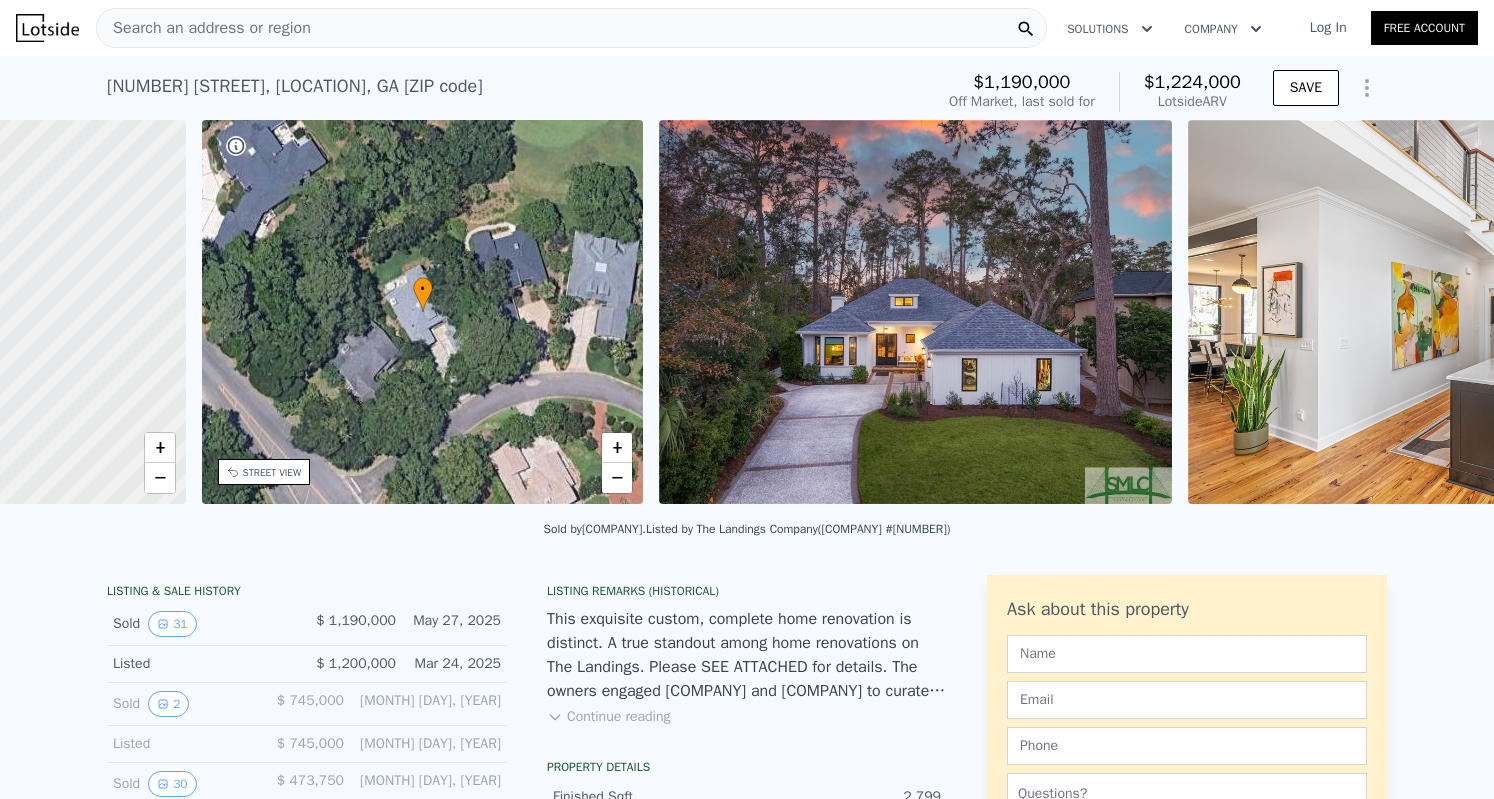 scroll, scrollTop: 0, scrollLeft: 465, axis: horizontal 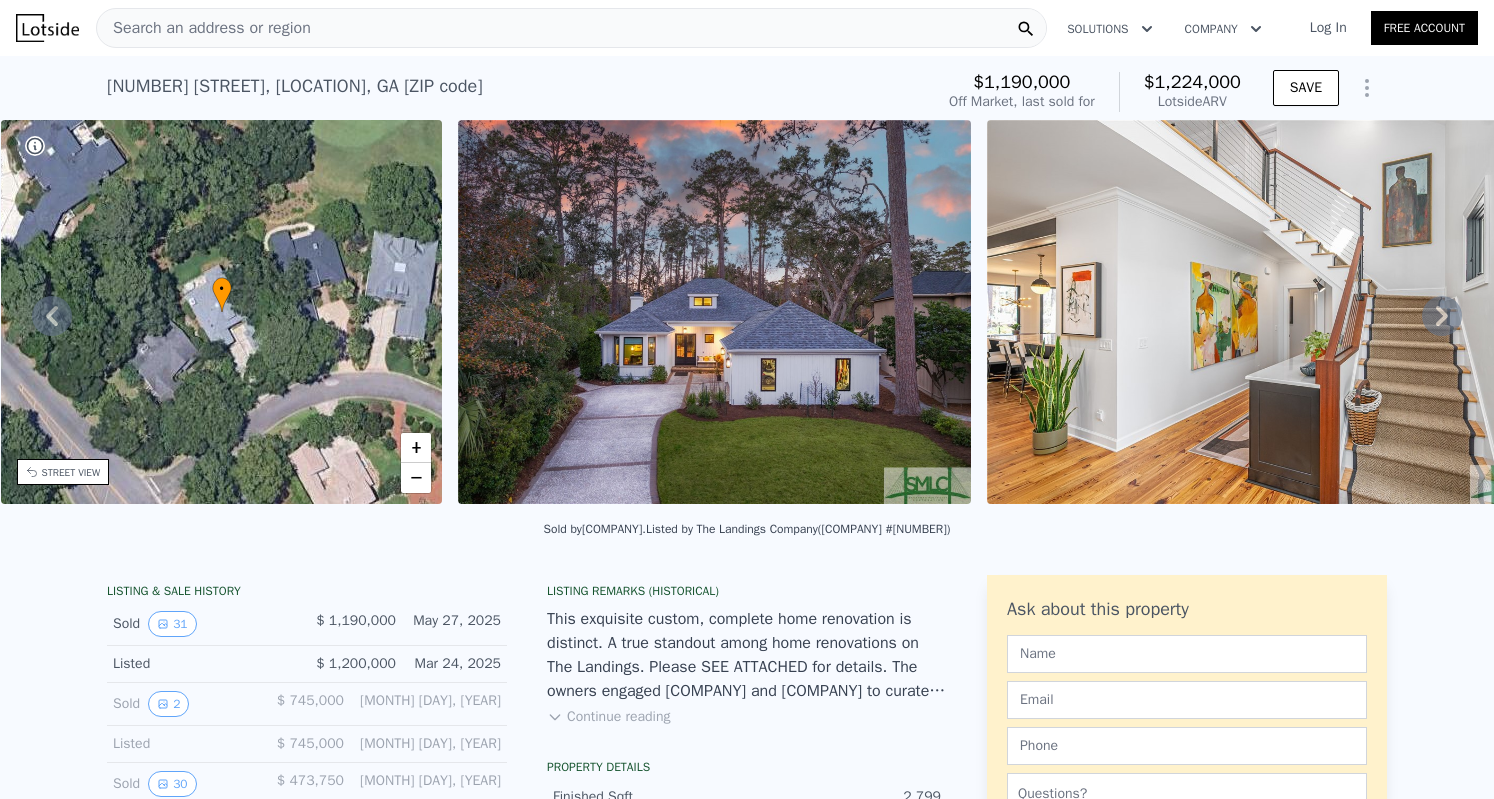 click 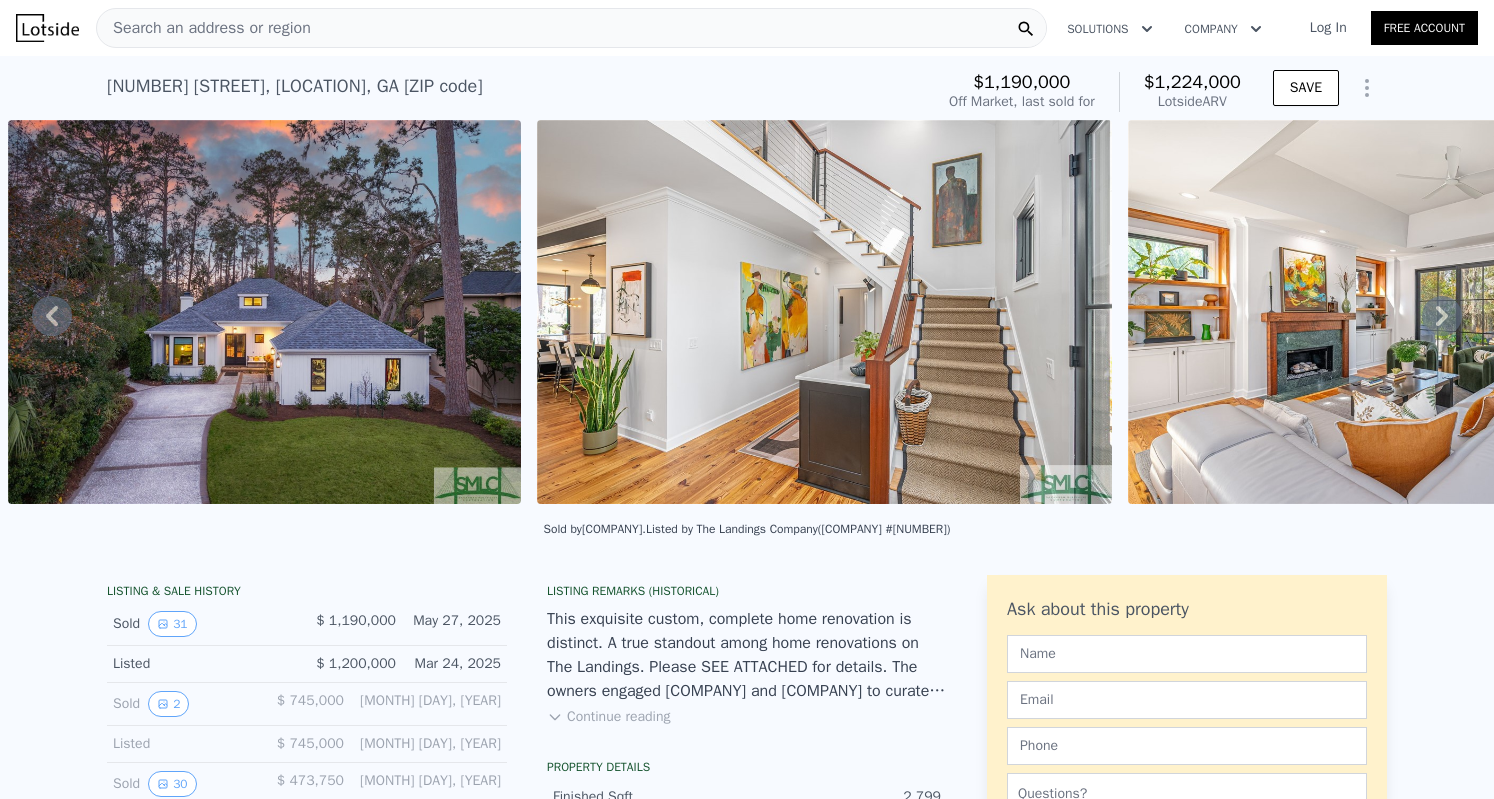 click 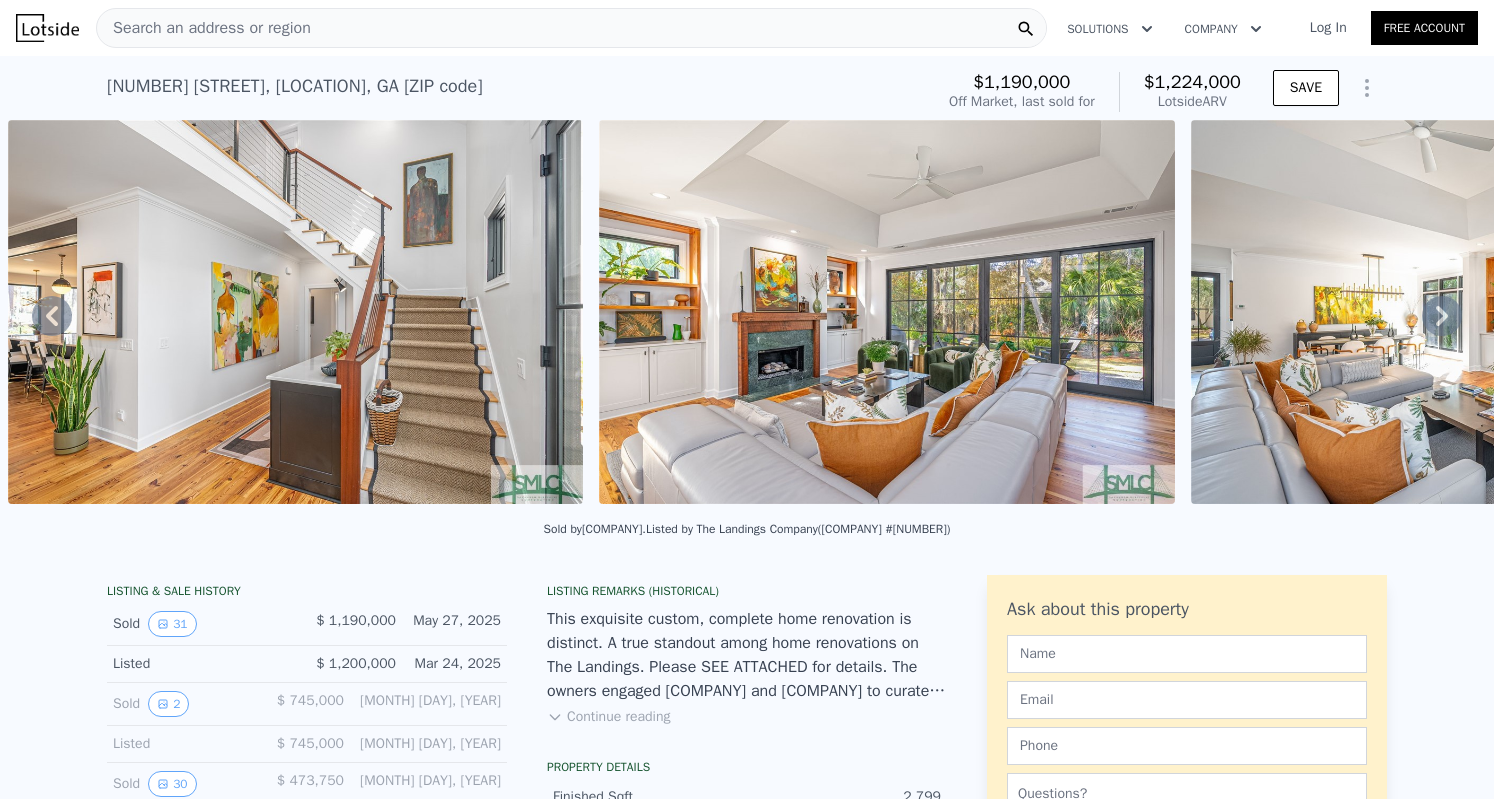 click 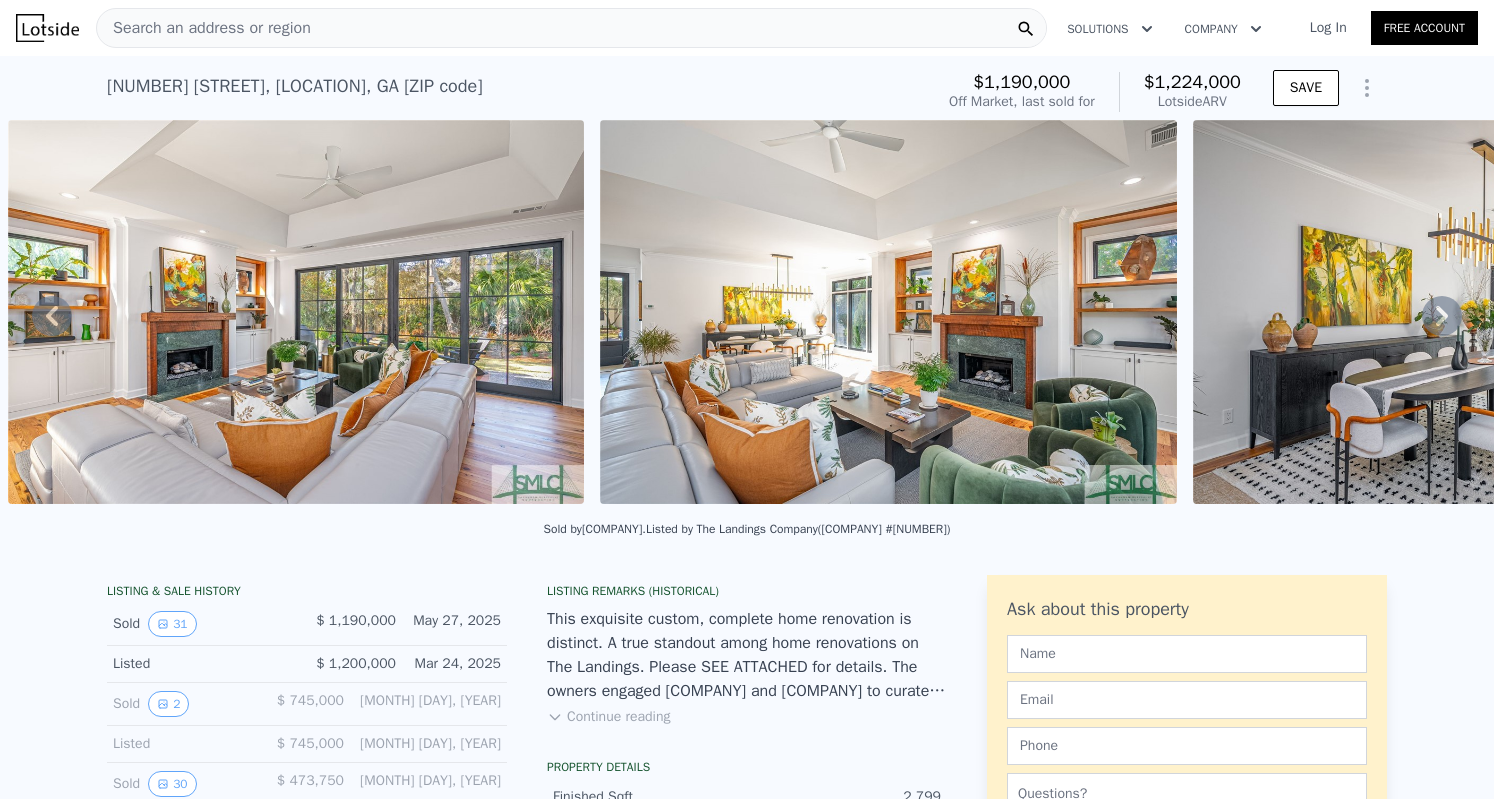 click 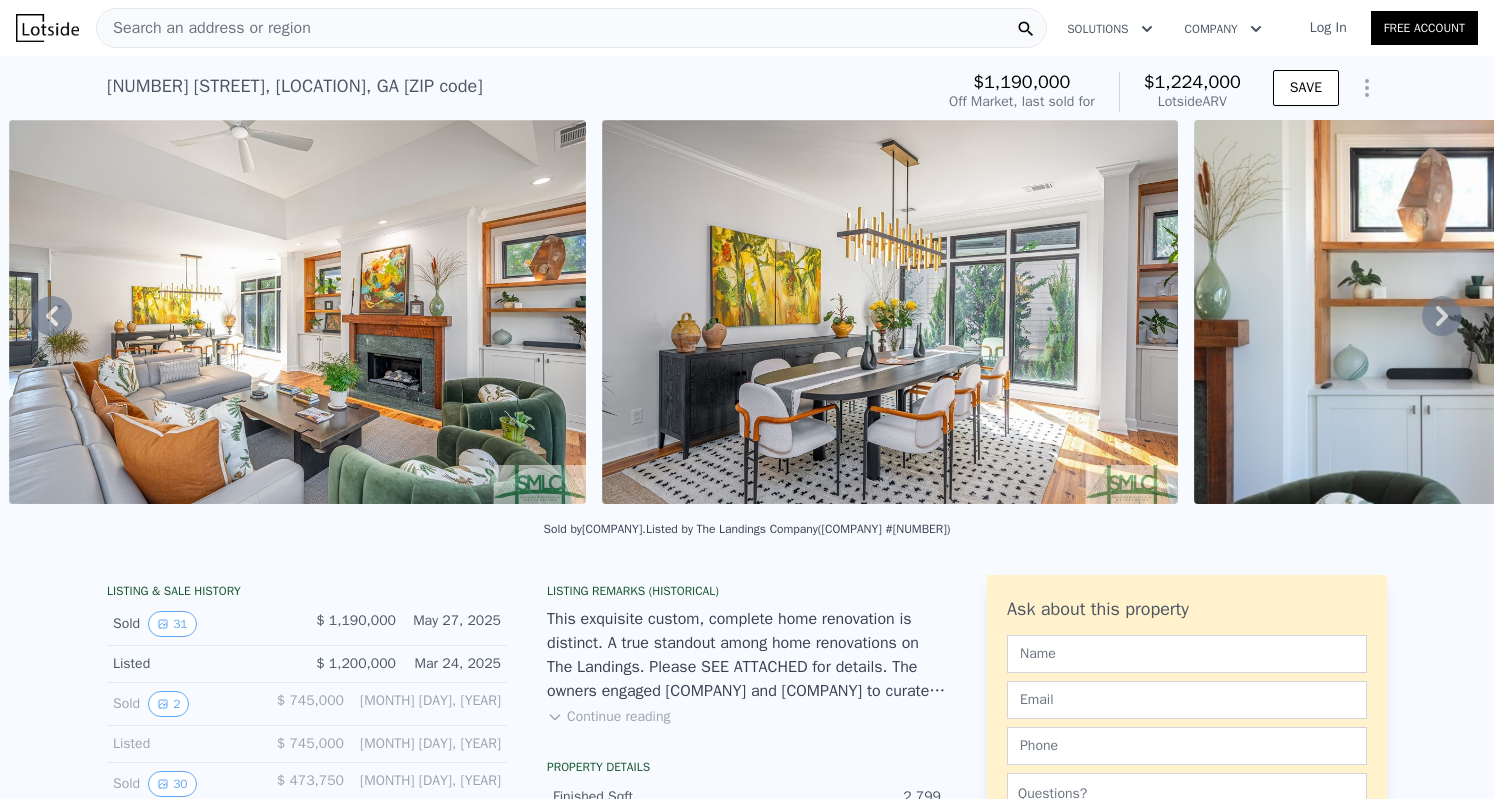click 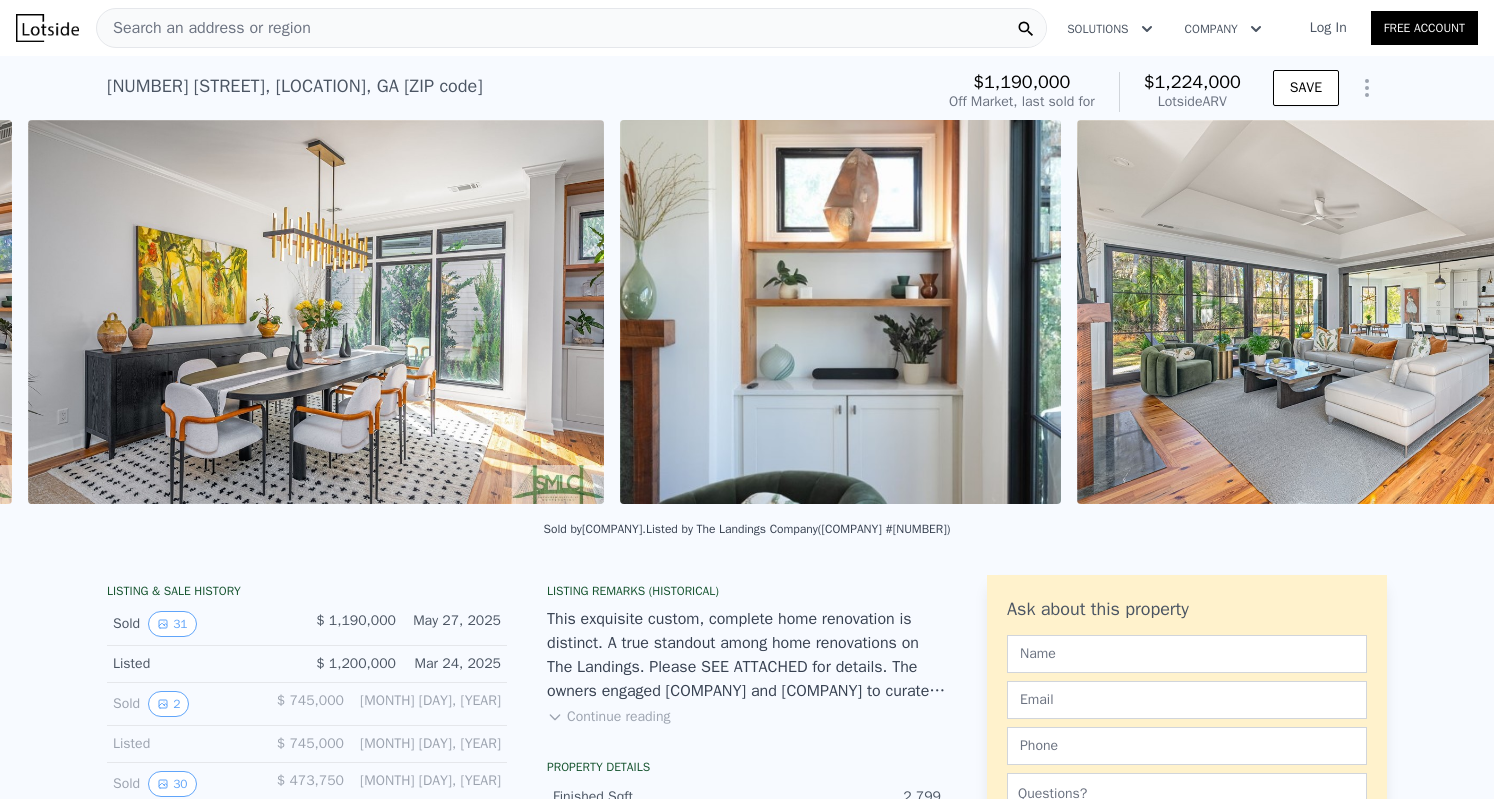 scroll, scrollTop: 0, scrollLeft: 3219, axis: horizontal 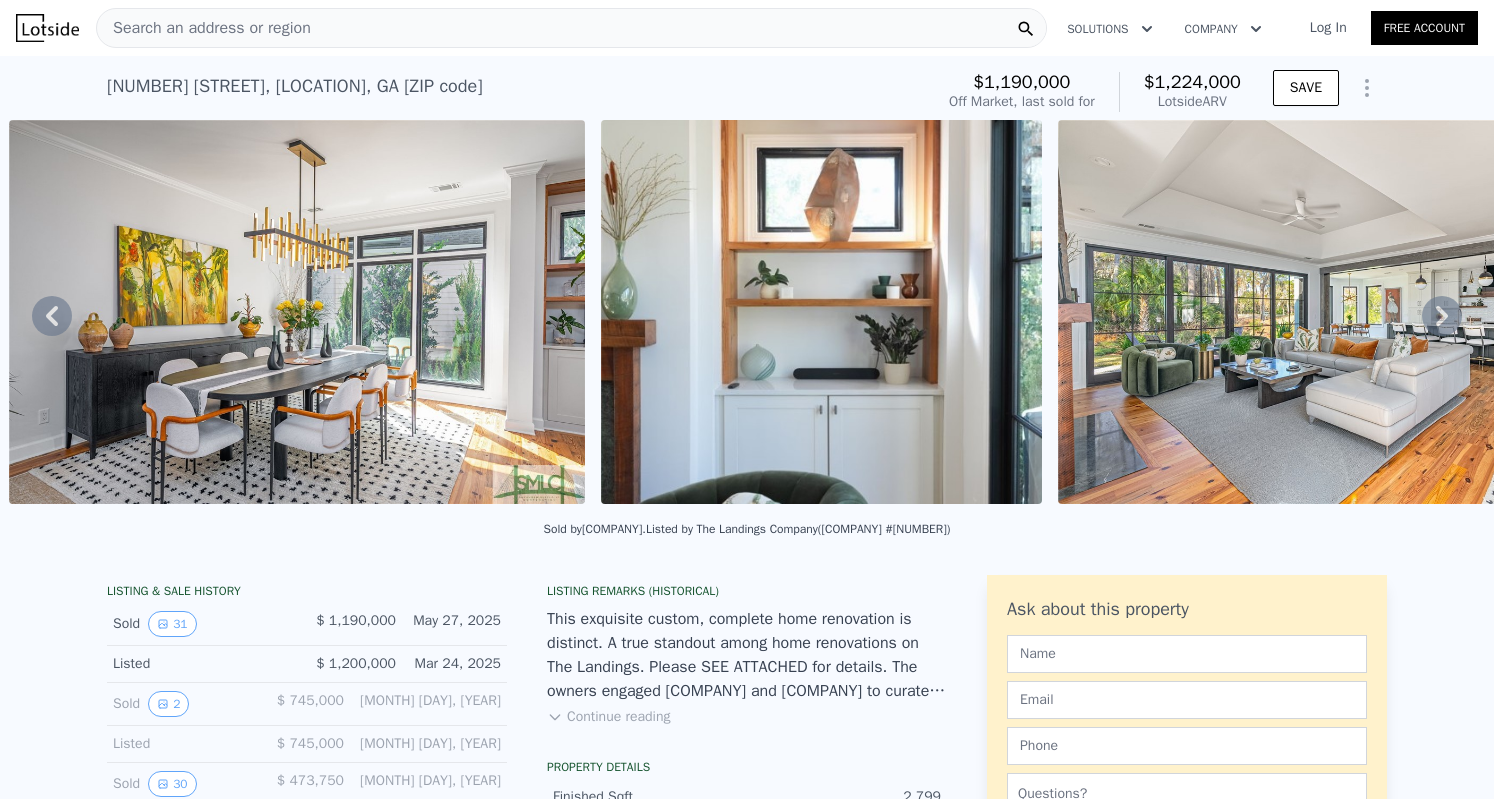 click 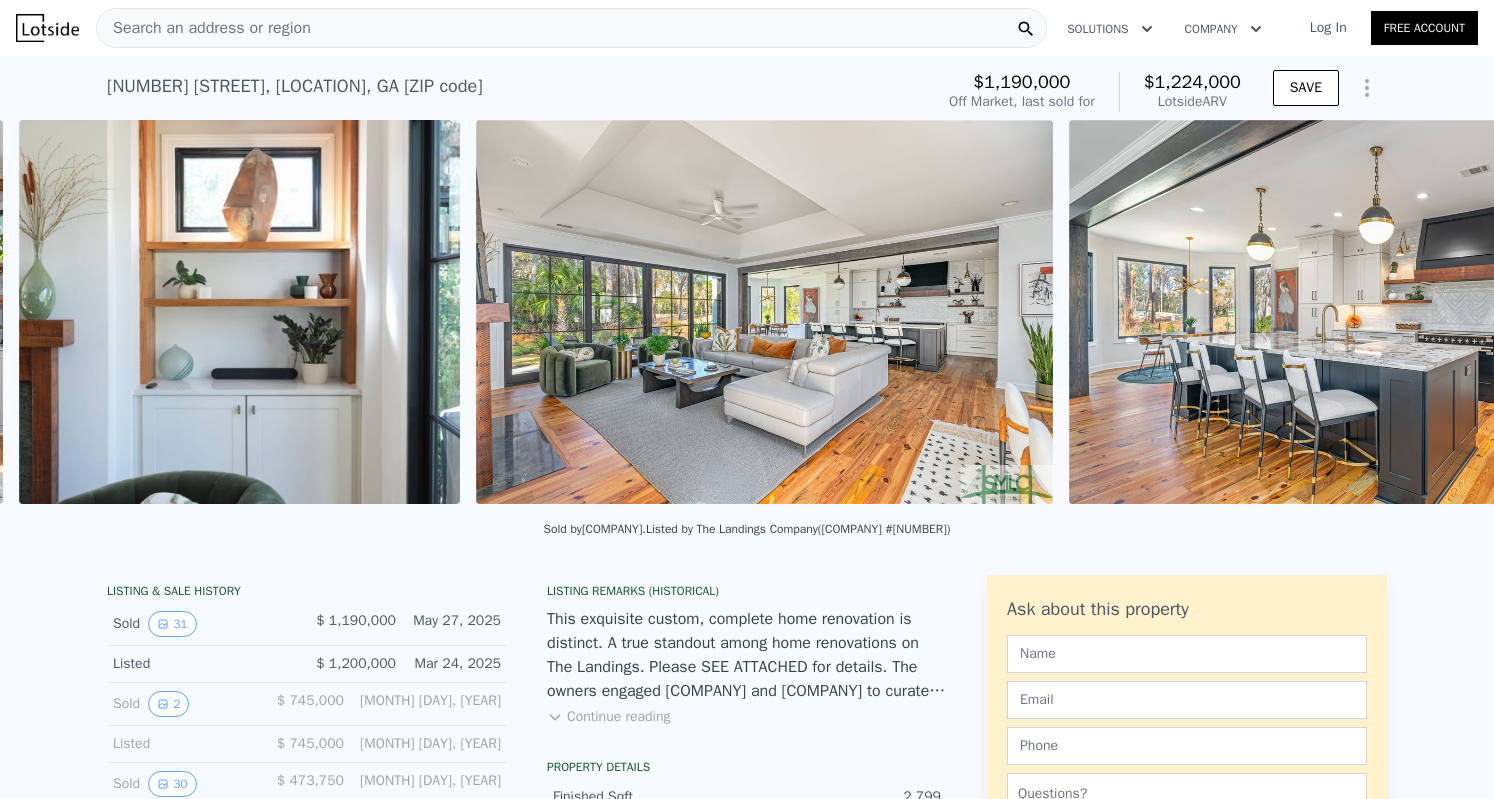 scroll, scrollTop: 0, scrollLeft: 3812, axis: horizontal 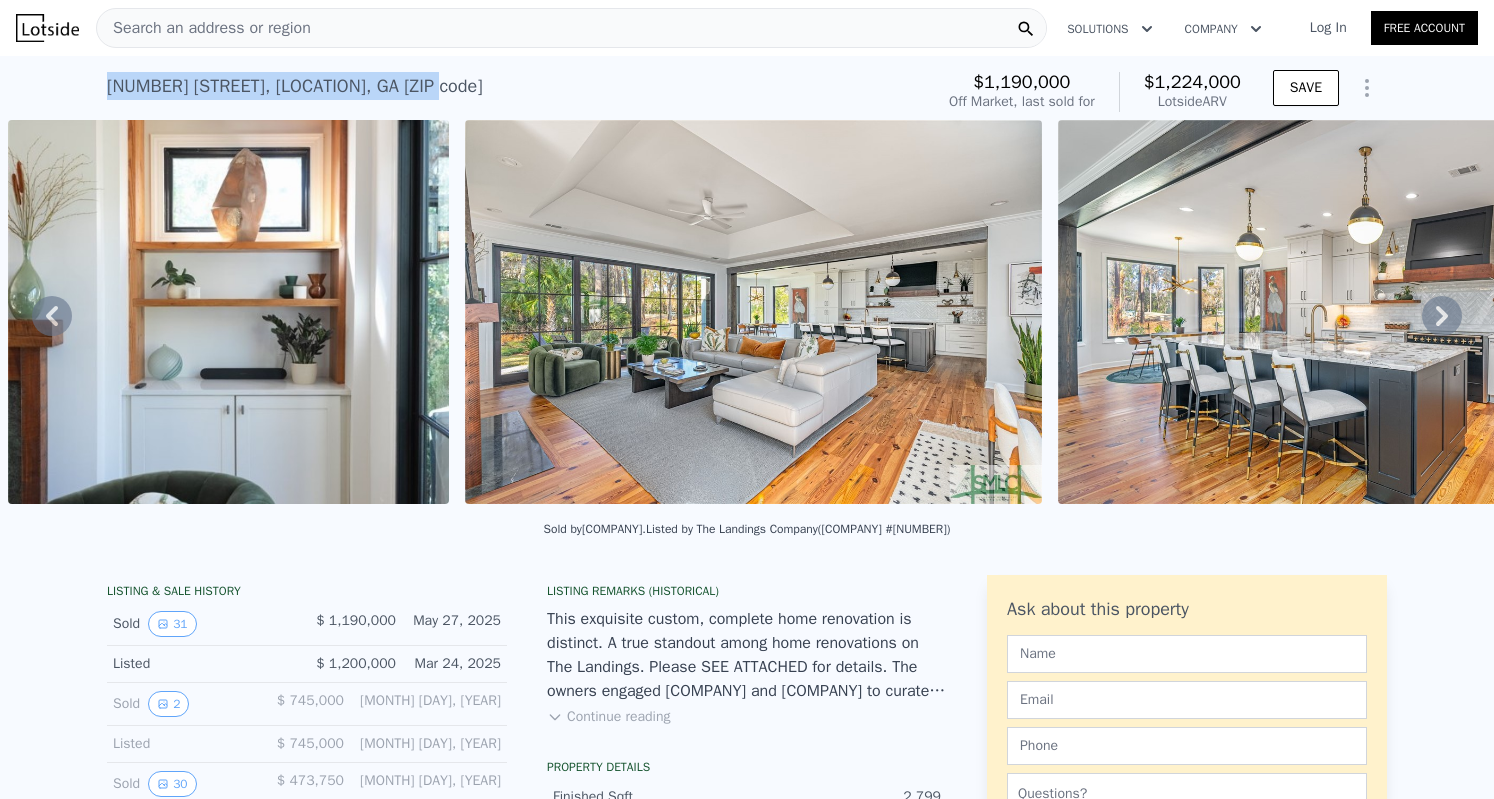 drag, startPoint x: 102, startPoint y: 87, endPoint x: 538, endPoint y: 91, distance: 436.01834 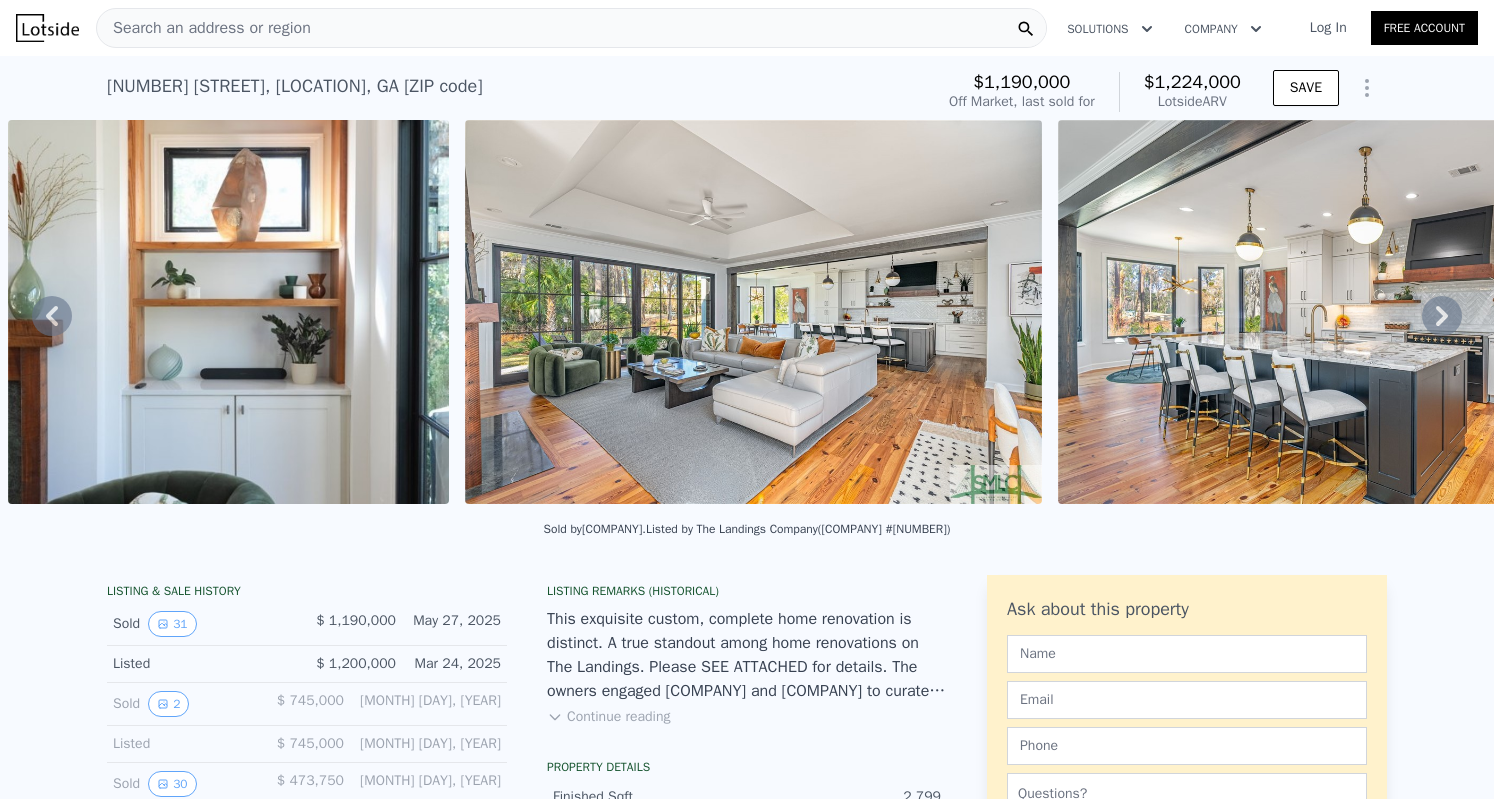 click on "Search an address or region" at bounding box center [204, 28] 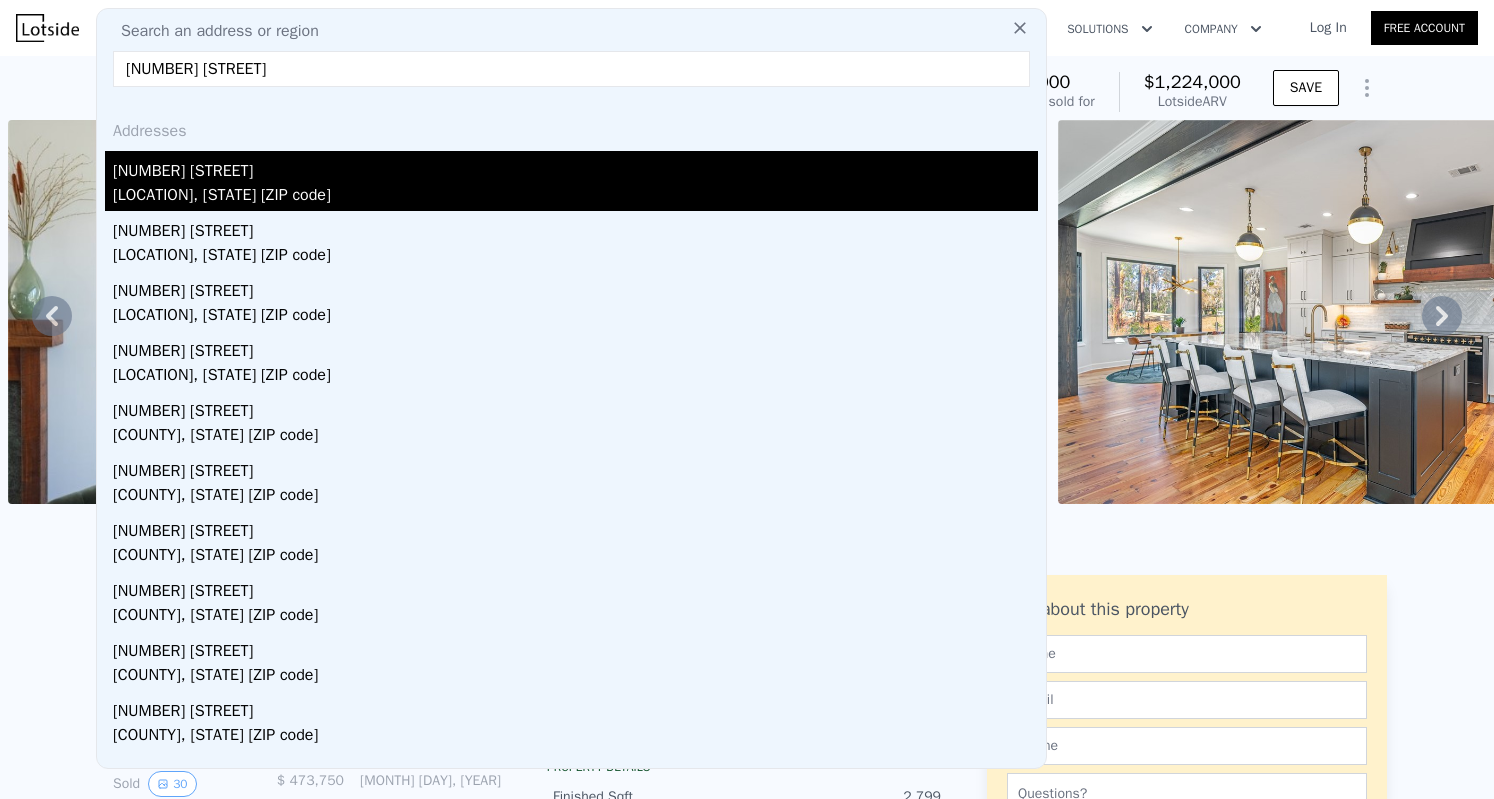 type on "[NUMBER] [STREET]" 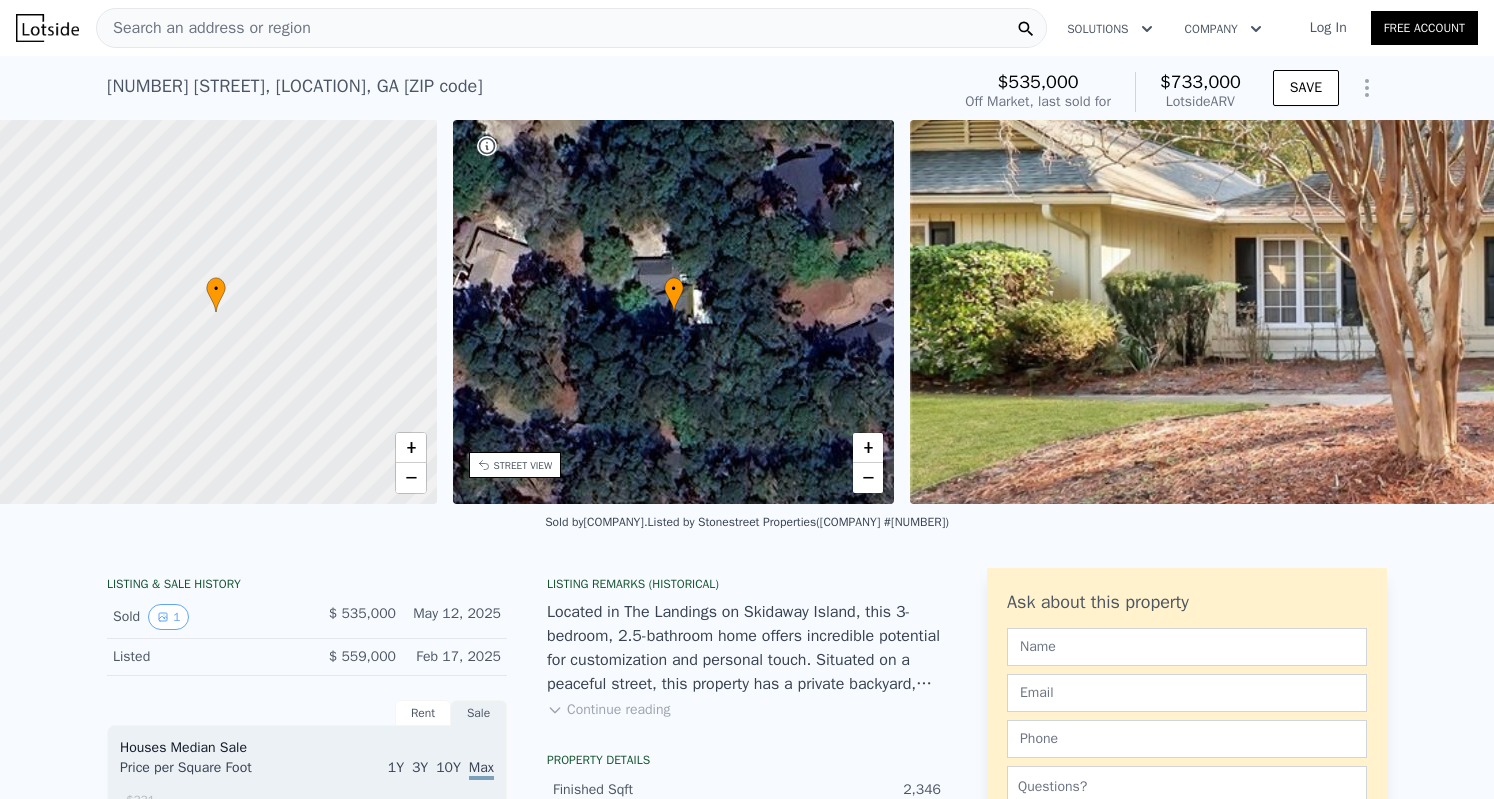 scroll, scrollTop: 0, scrollLeft: 8, axis: horizontal 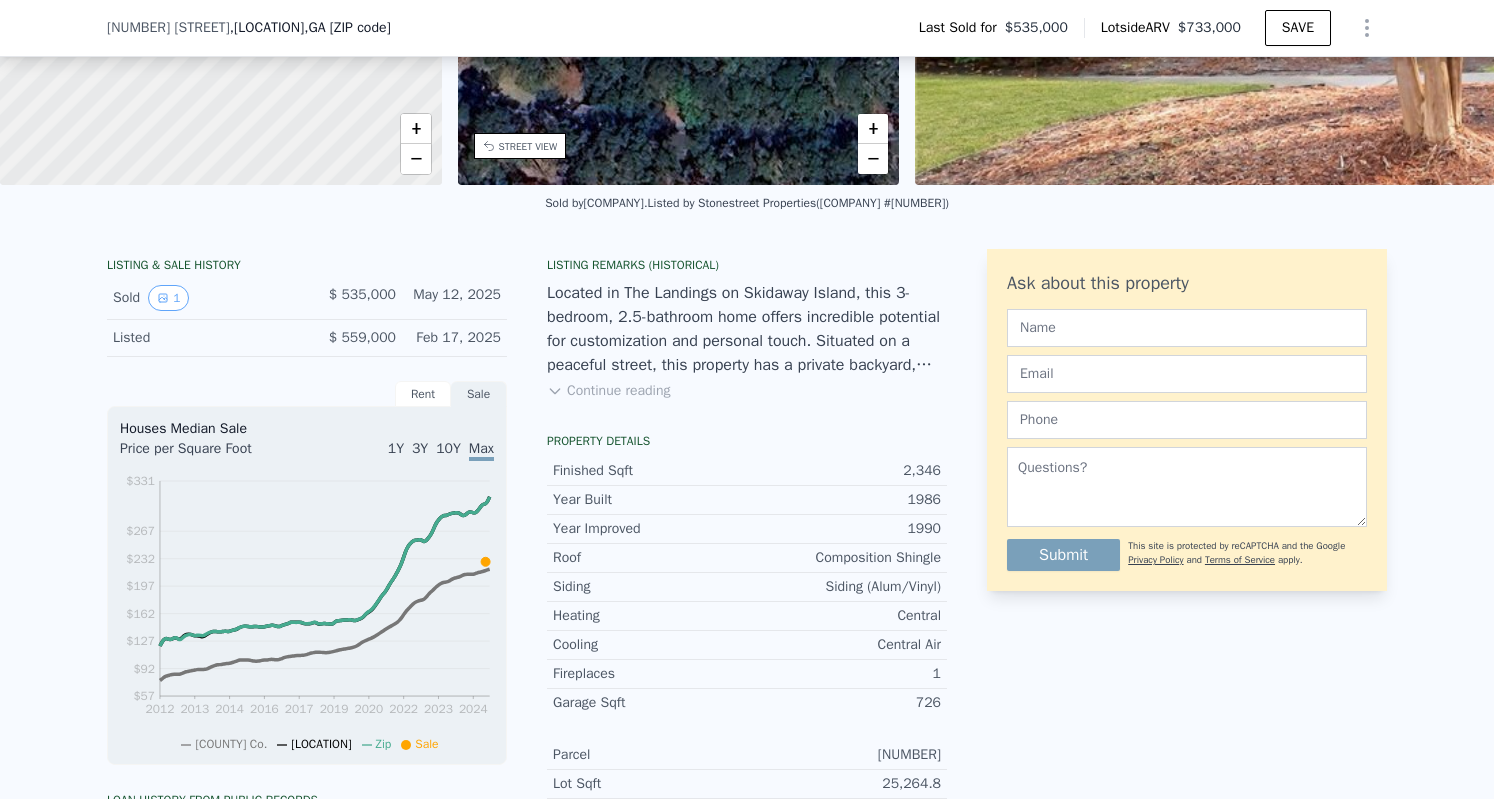 type on "3" 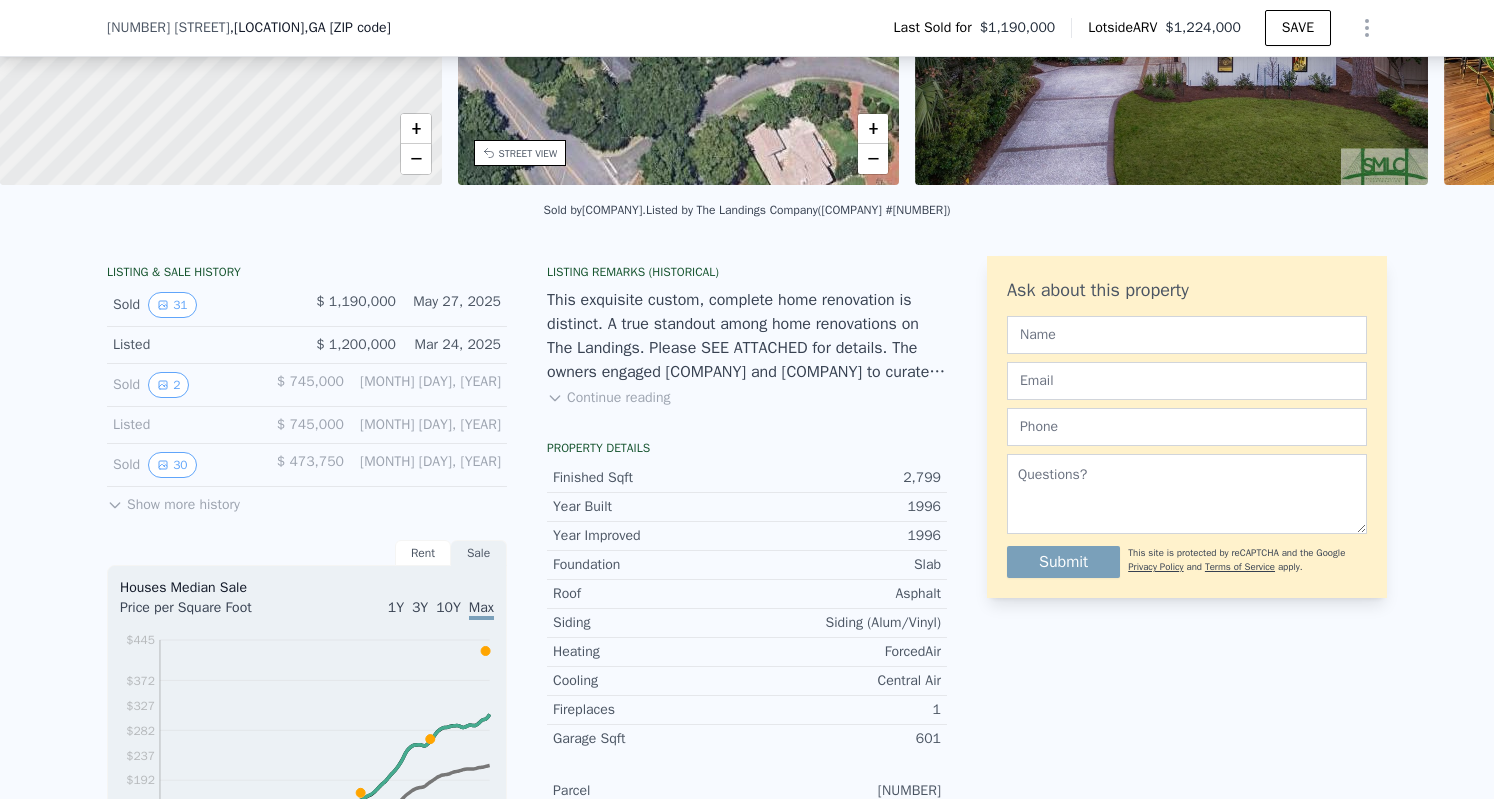 type on "4" 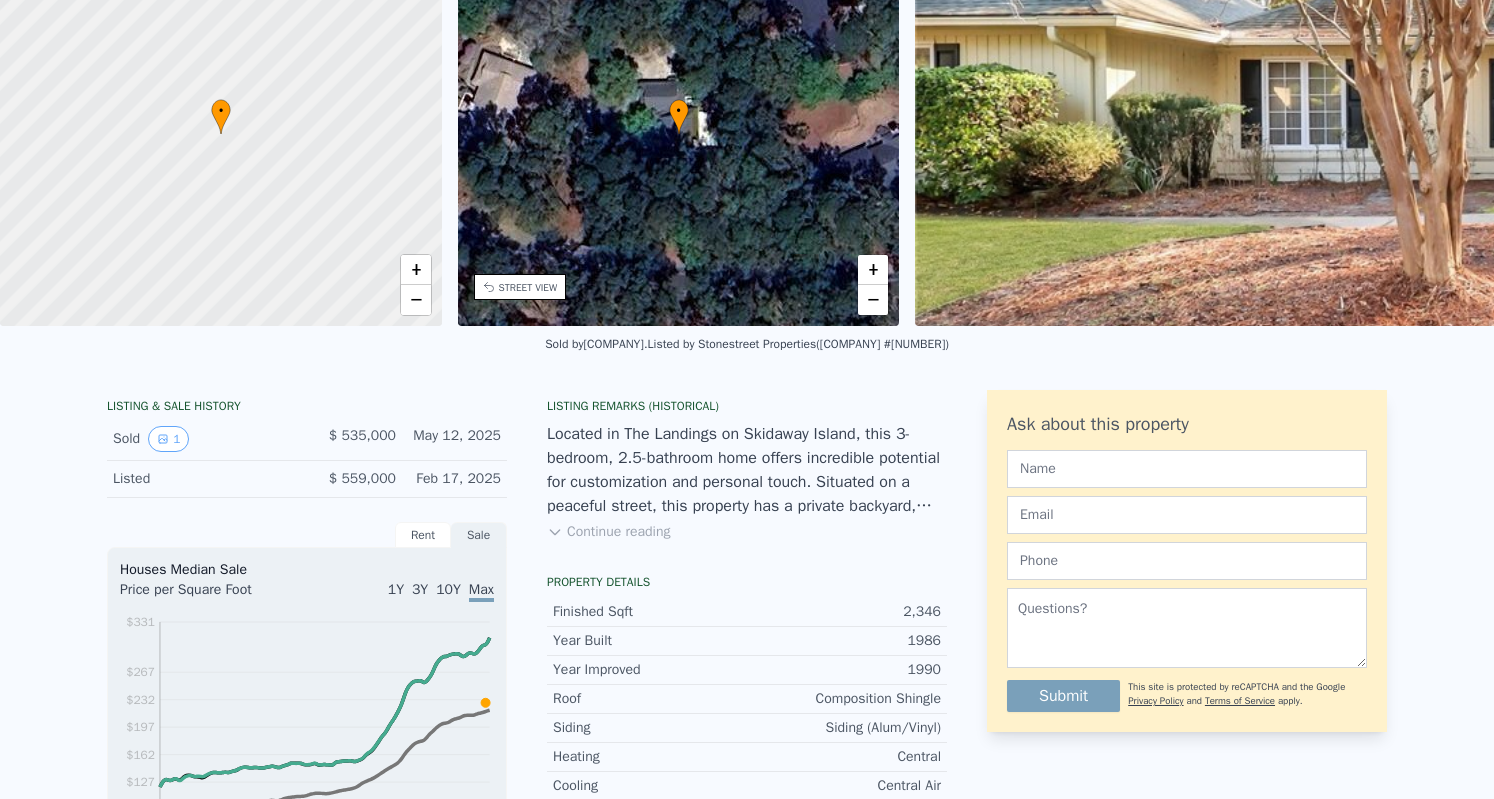 scroll, scrollTop: 0, scrollLeft: 0, axis: both 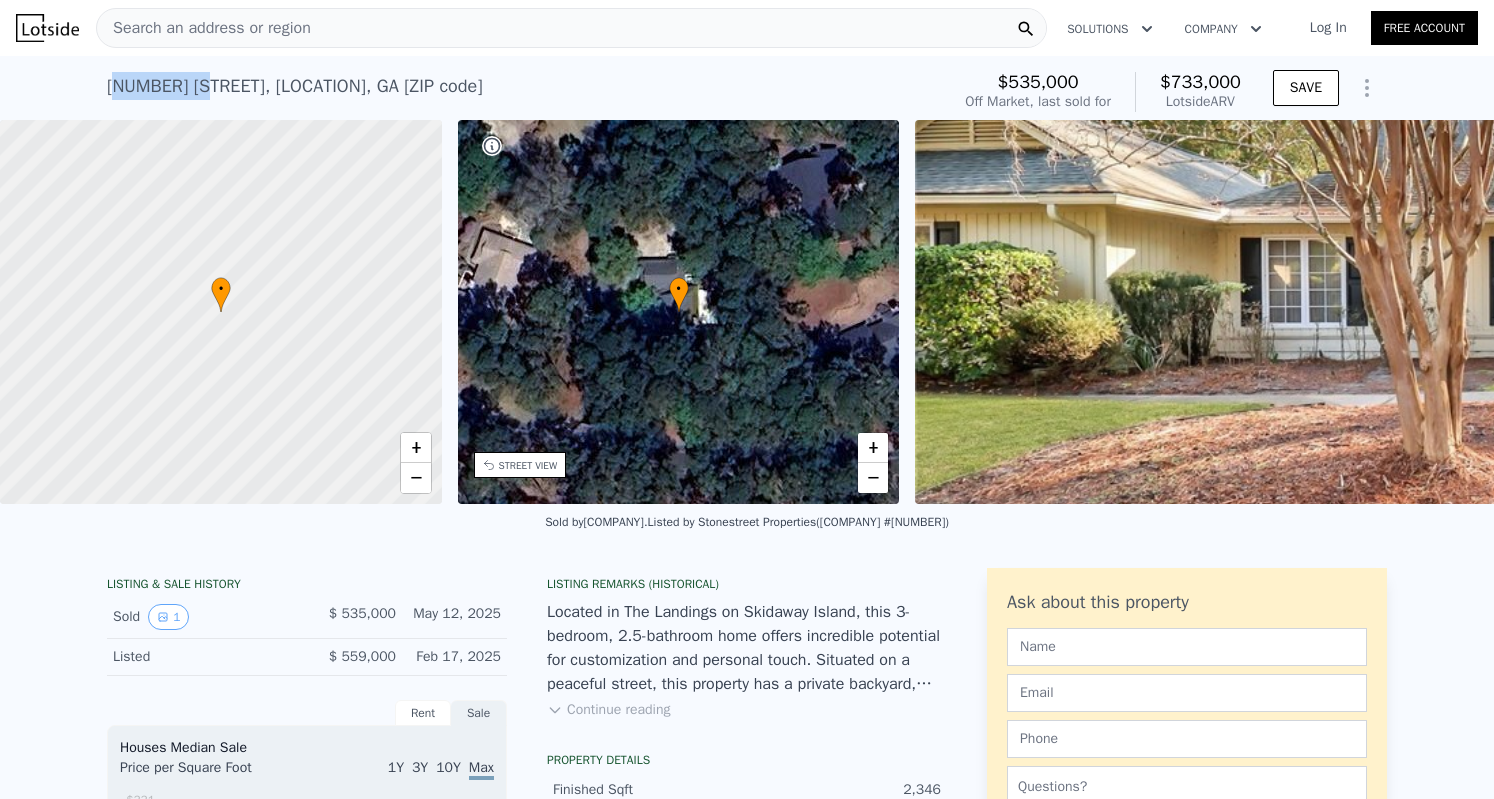 drag, startPoint x: 104, startPoint y: 85, endPoint x: 181, endPoint y: 91, distance: 77.23341 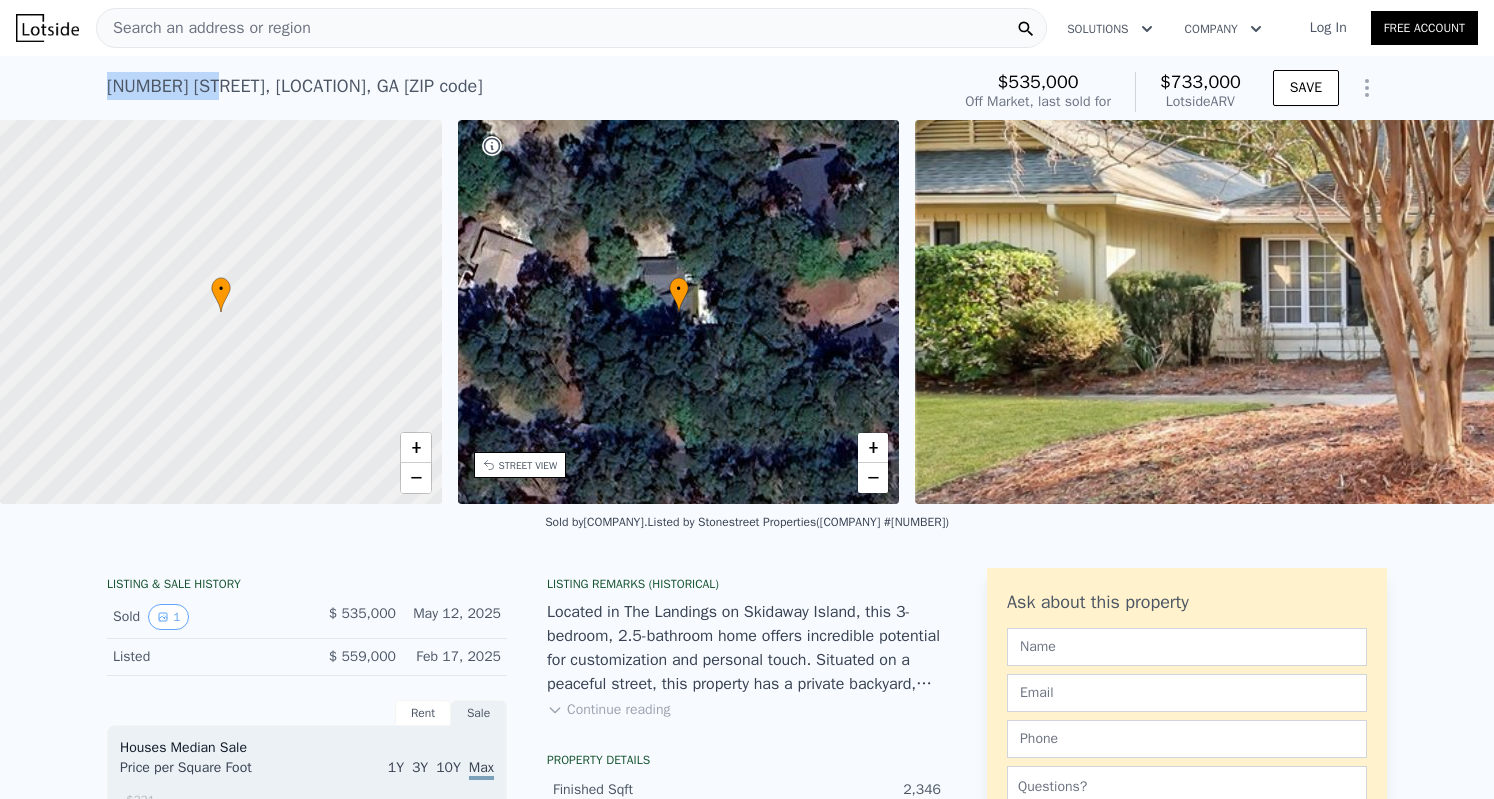 drag, startPoint x: 189, startPoint y: 91, endPoint x: 99, endPoint y: 87, distance: 90.088844 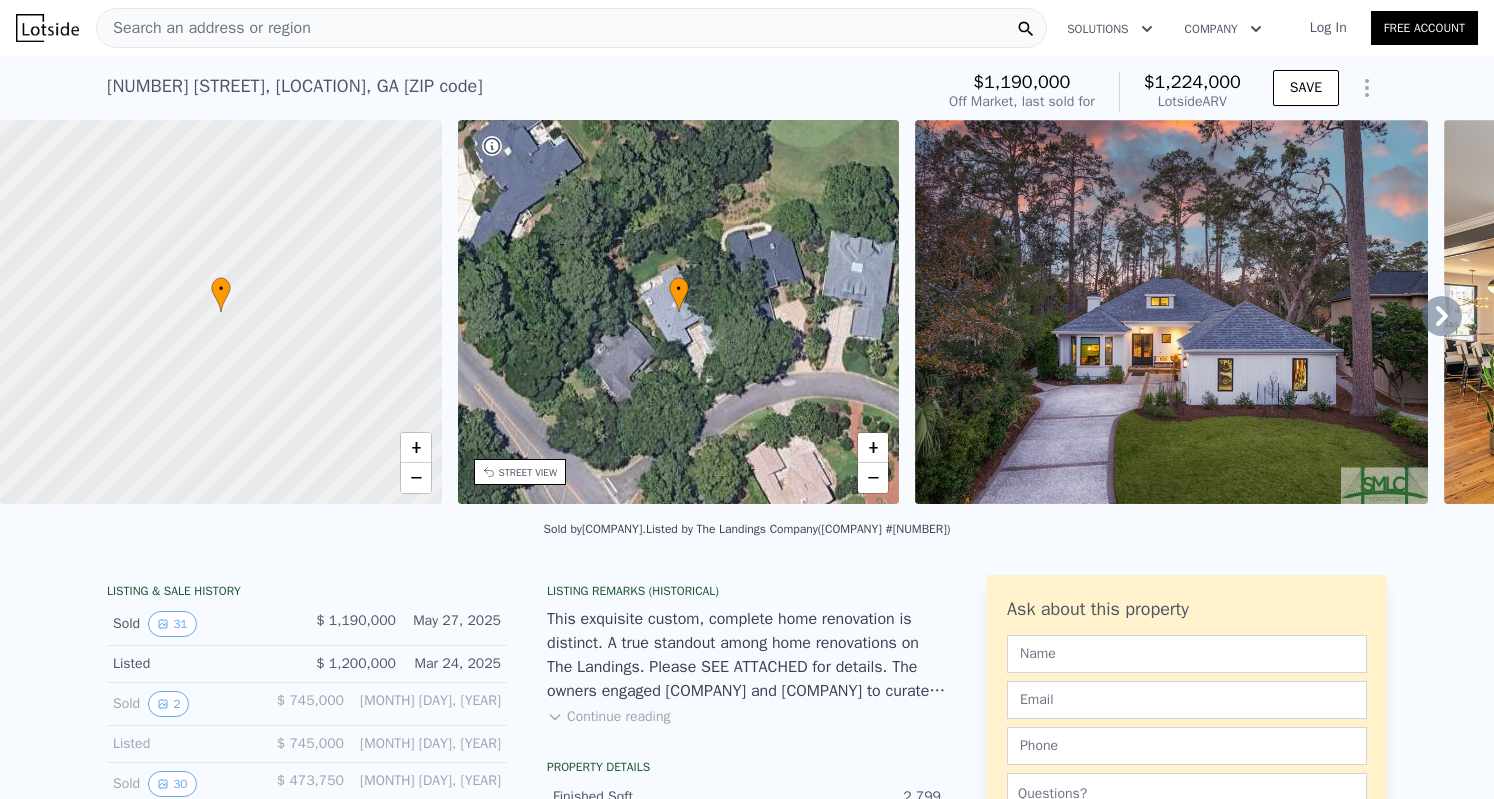click on "Search an address or region" at bounding box center [204, 28] 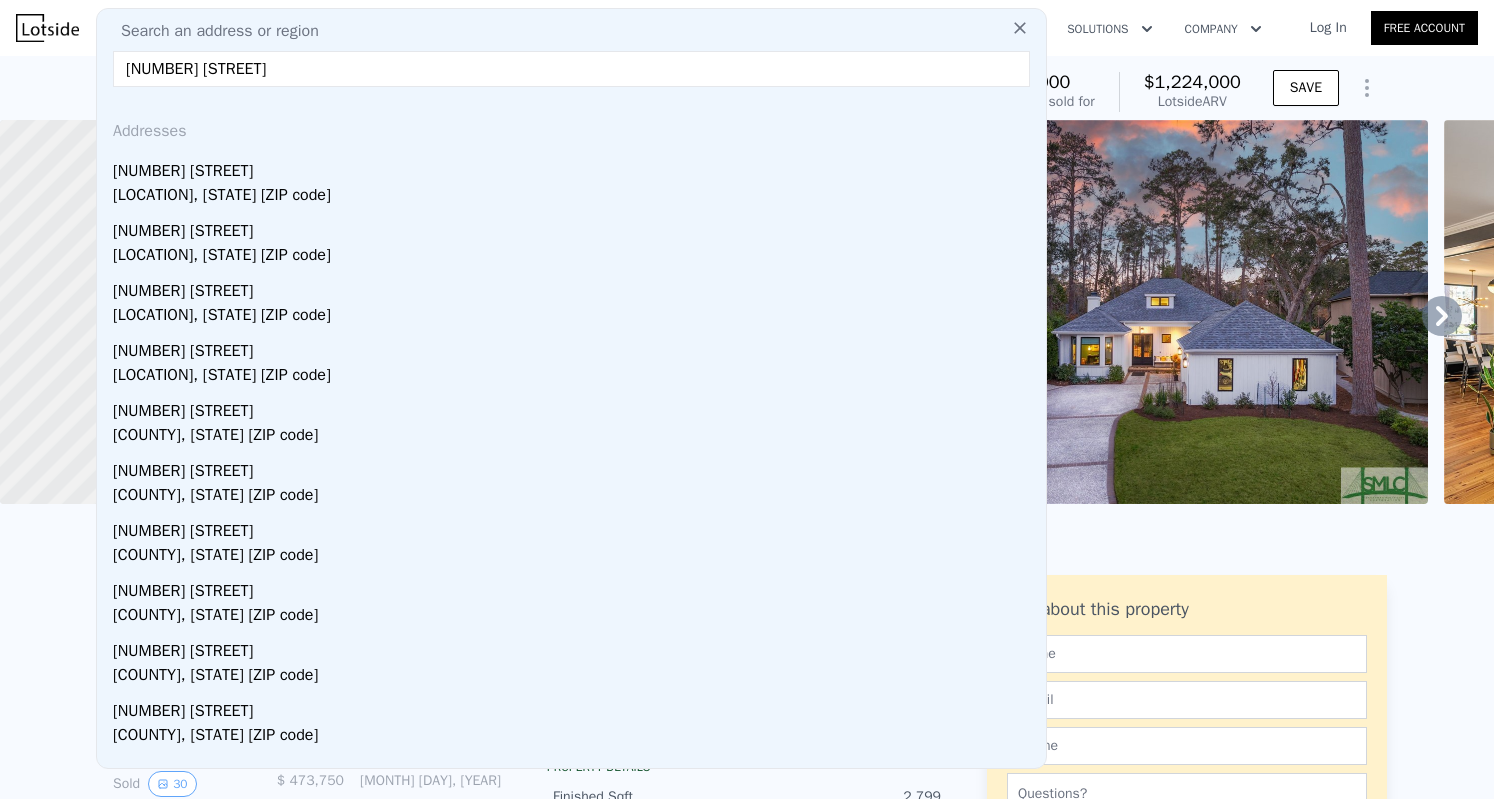 type on "[NUMBER] [STREET]" 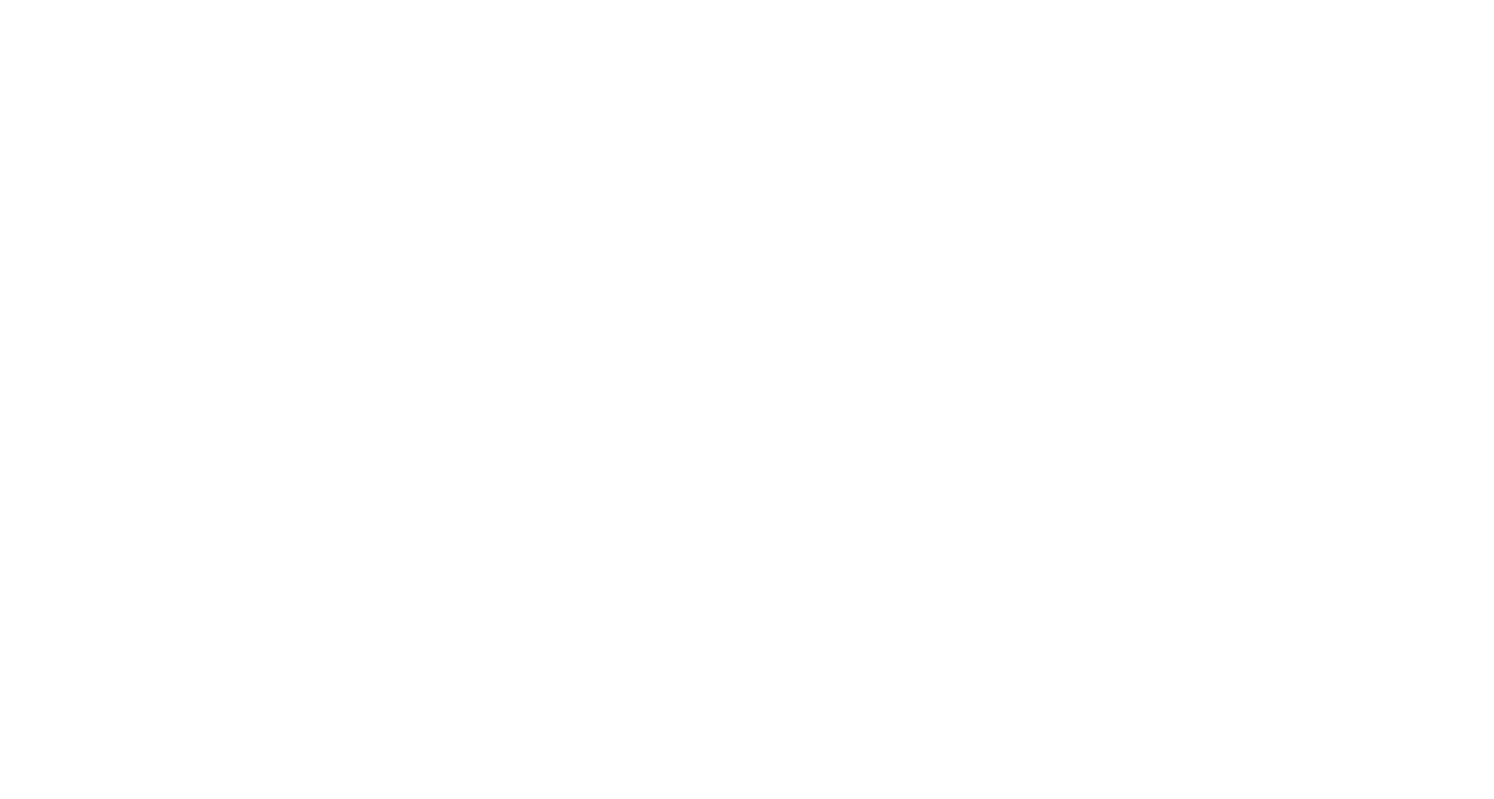 scroll, scrollTop: 0, scrollLeft: 0, axis: both 